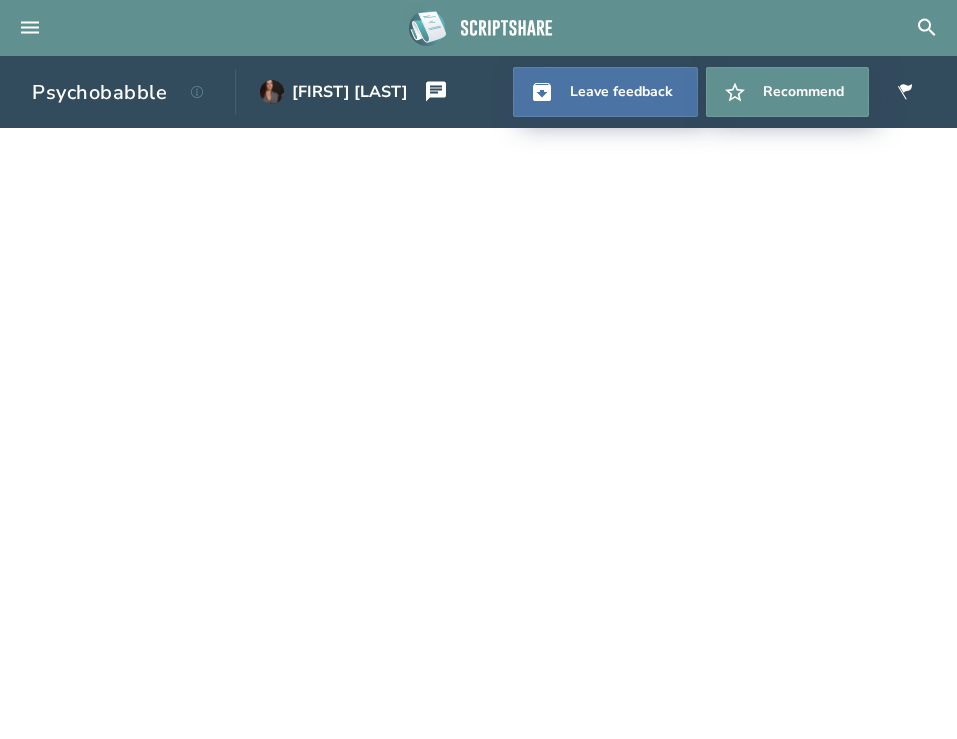 scroll, scrollTop: 0, scrollLeft: 0, axis: both 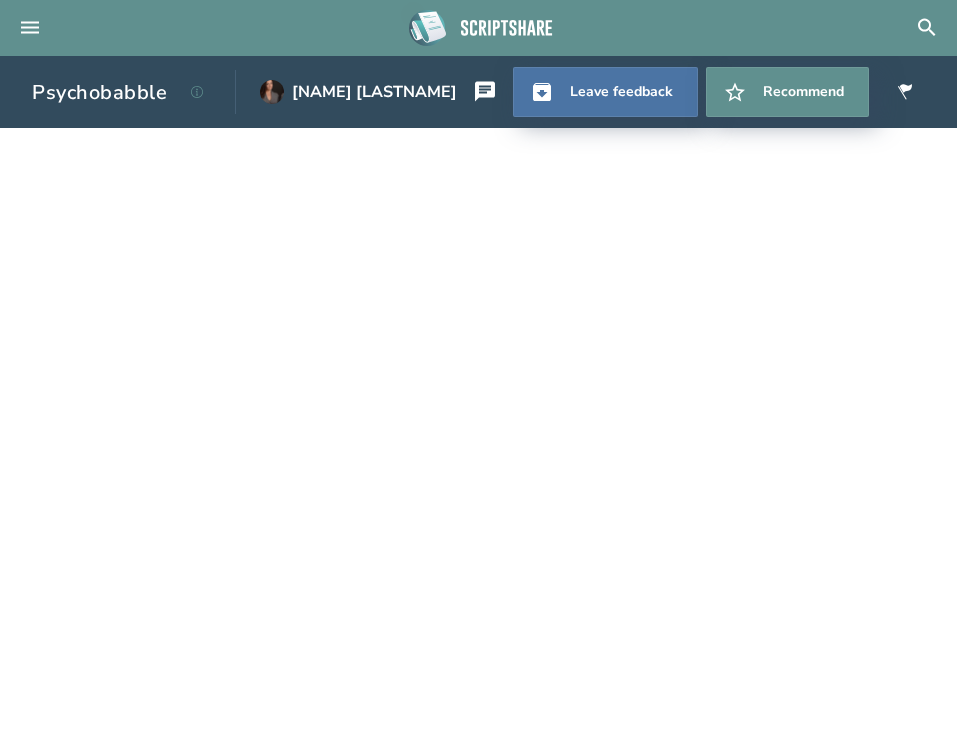 click on "Psychobabble Kaylah Cantu Leave feedback Recommend" at bounding box center [478, 397] 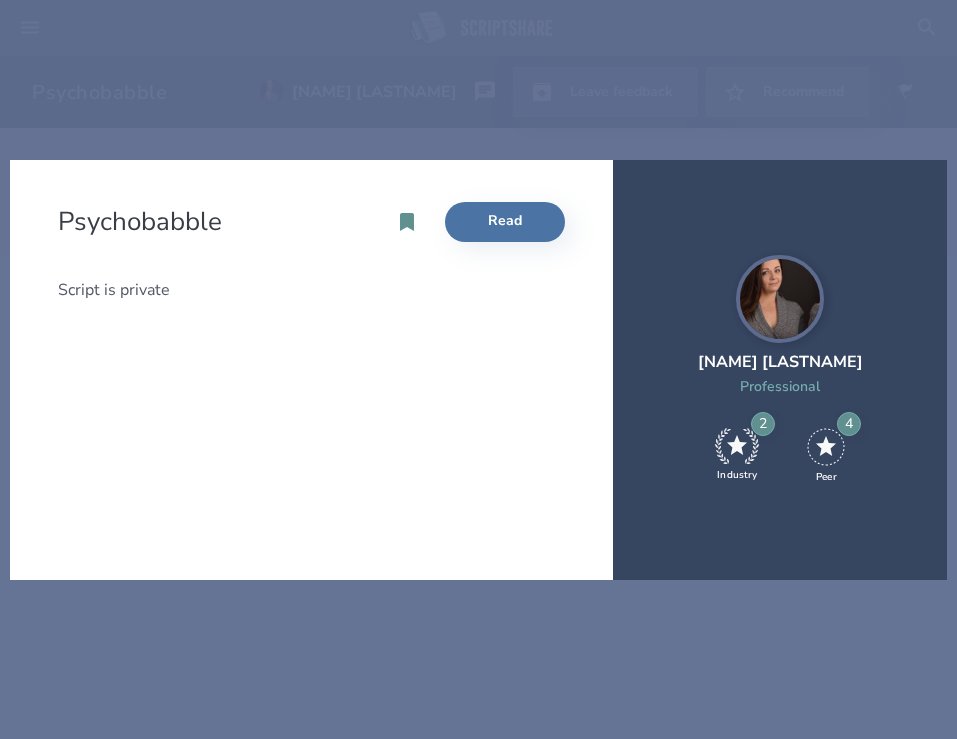 click on "Psychobabble Read Script is private" at bounding box center [312, 370] 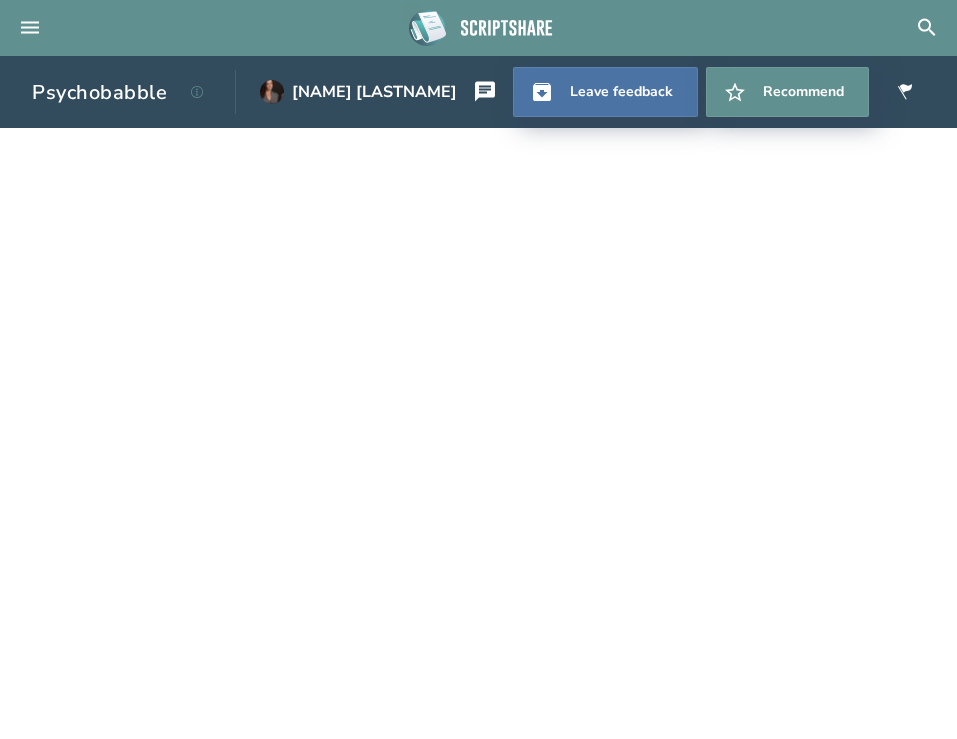 click at bounding box center (507, 28) 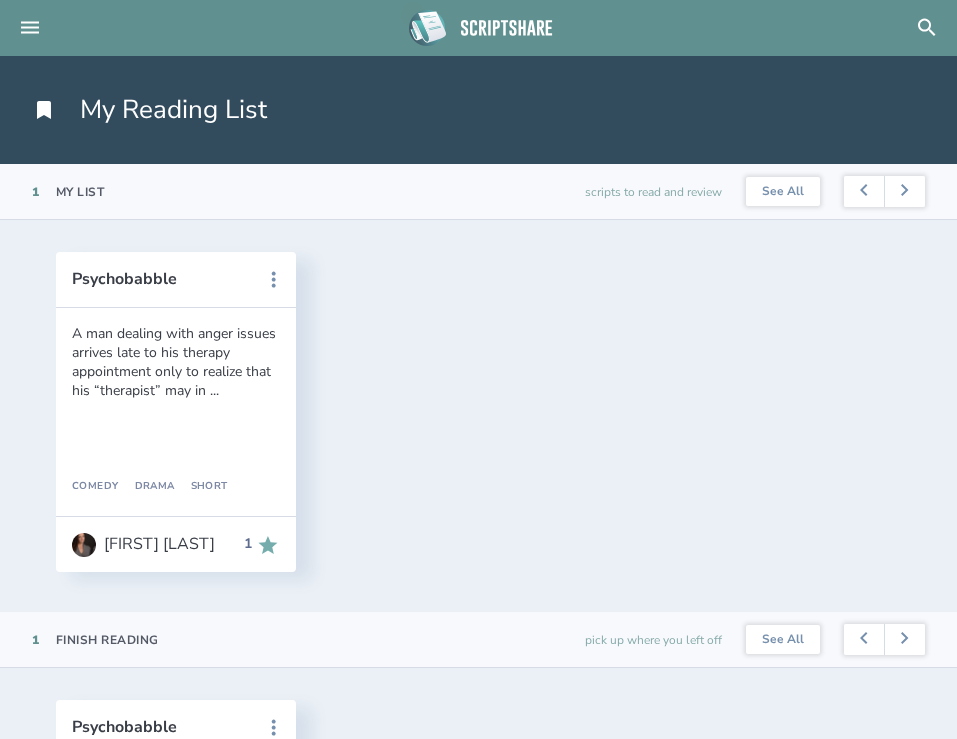 scroll, scrollTop: 0, scrollLeft: 0, axis: both 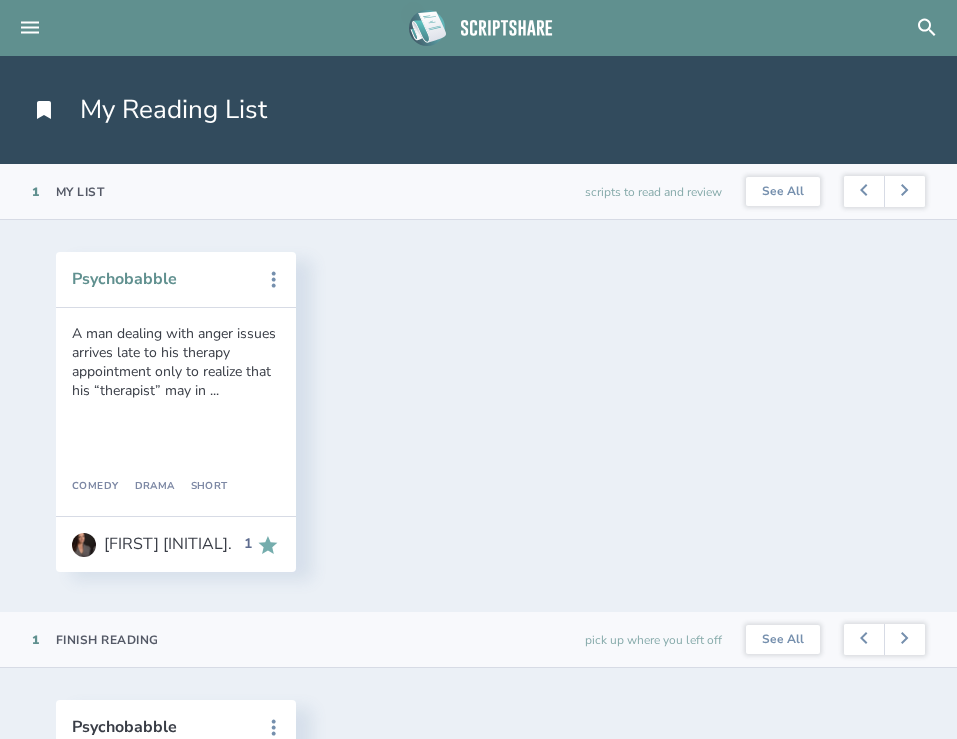 click on "Psychobabble" at bounding box center (162, 279) 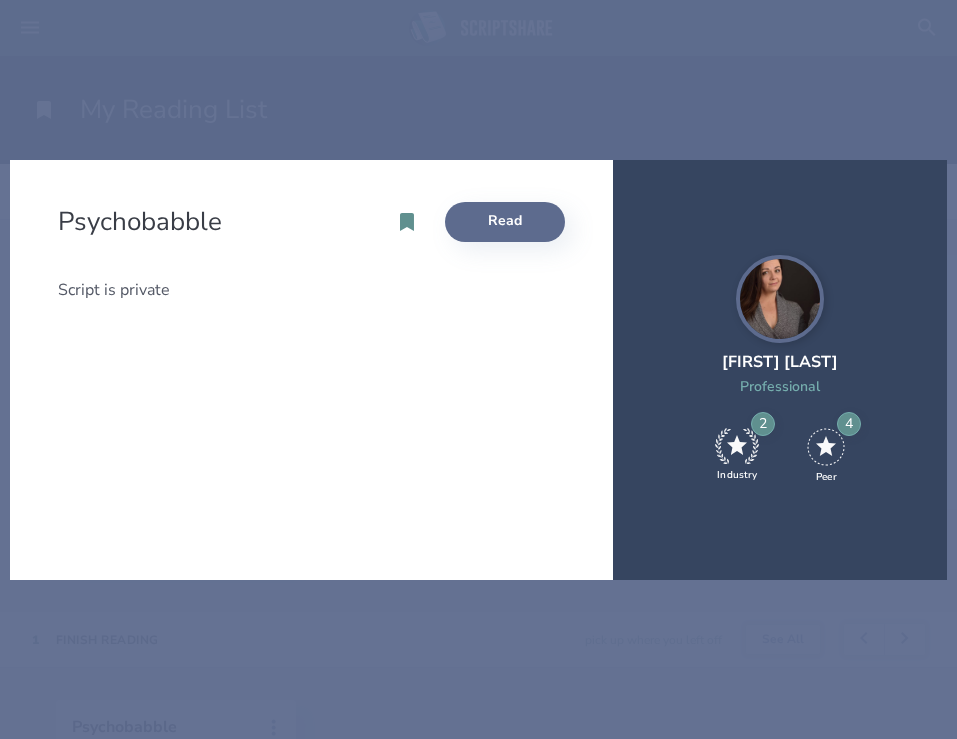 click on "Read" at bounding box center [505, 222] 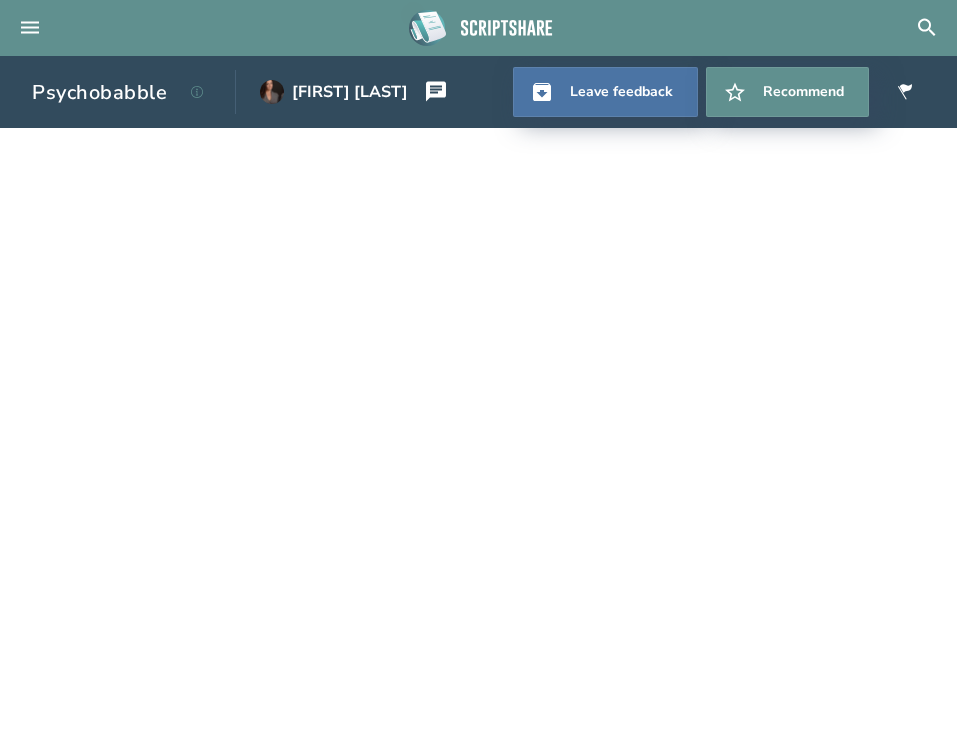 scroll, scrollTop: 0, scrollLeft: 0, axis: both 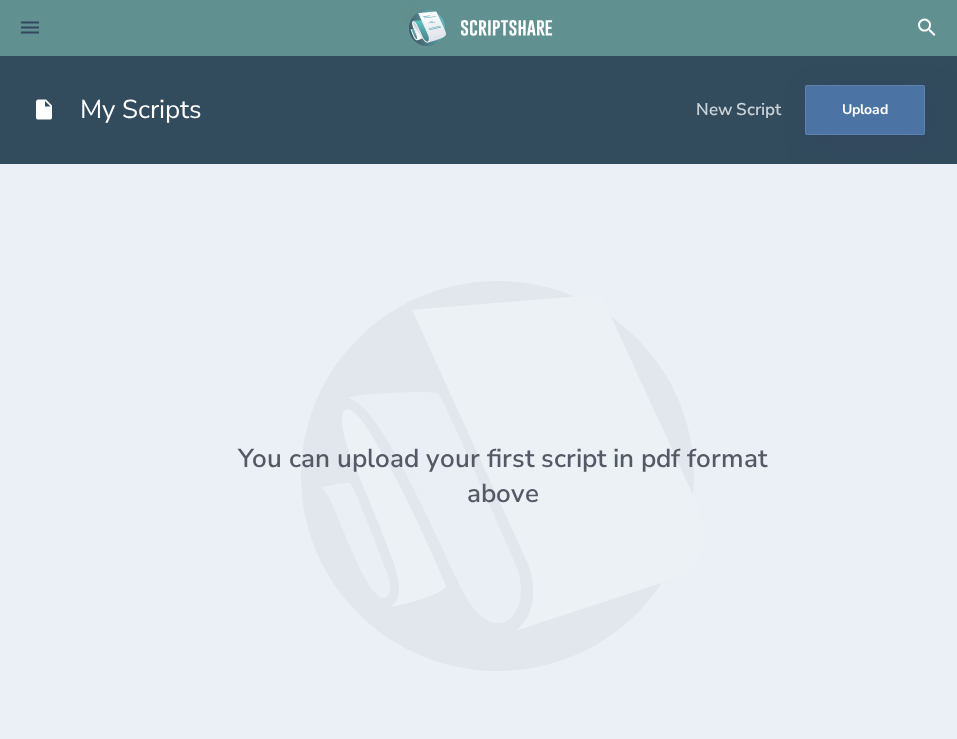 click at bounding box center (30, 28) 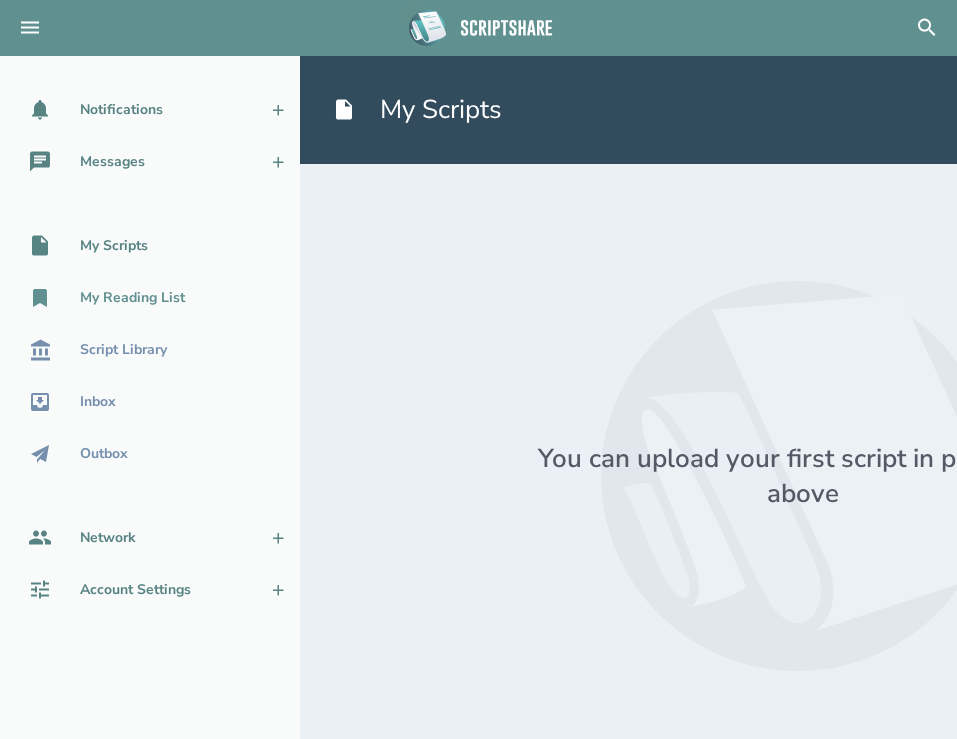click on "My Reading List" at bounding box center (150, 298) 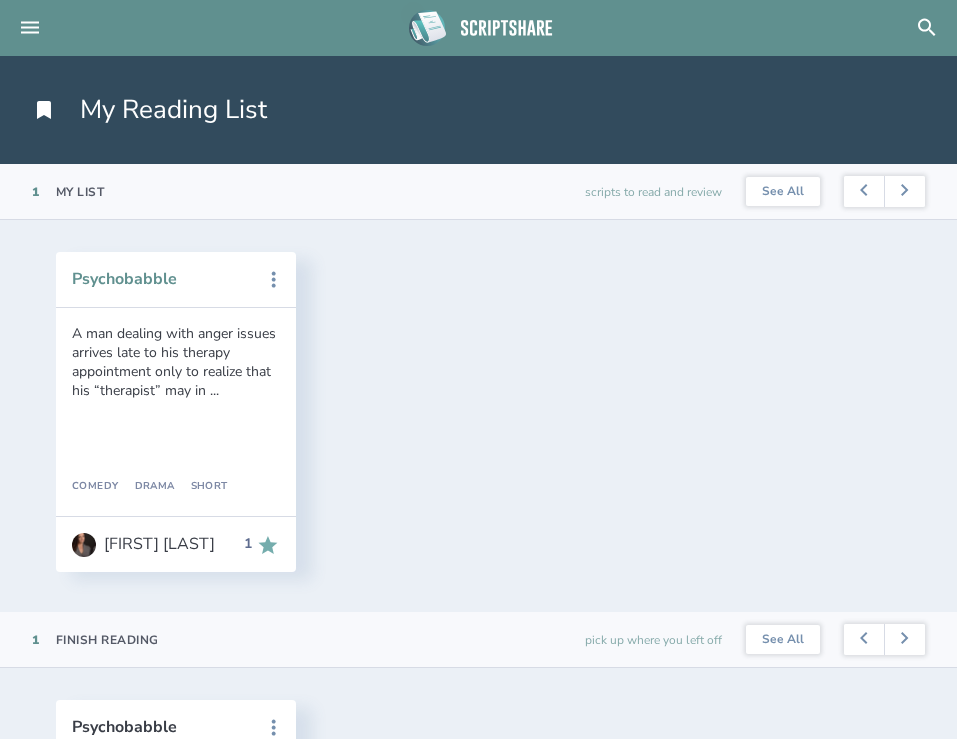 click on "Psychobabble A man dealing with anger issues arrives late to his therapy appointment only to realize that his “therapist” may in ... Comedy Drama Short Kaylah C. 1   View Details Start Reading Remove from My List Flag this Script" at bounding box center [478, 416] 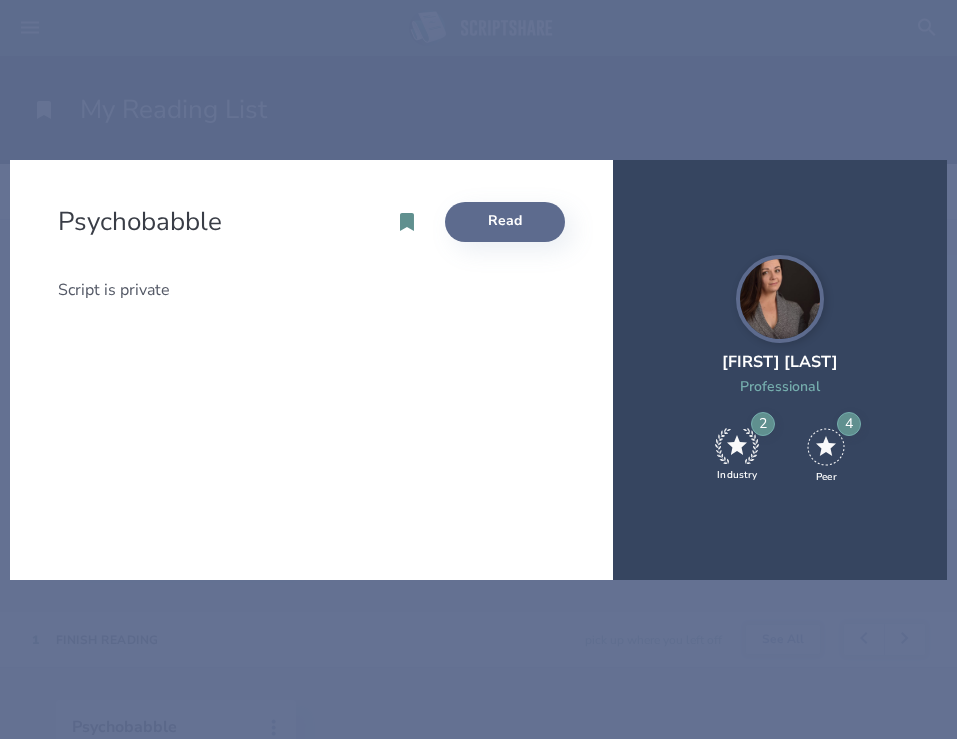 click on "Read" at bounding box center [505, 222] 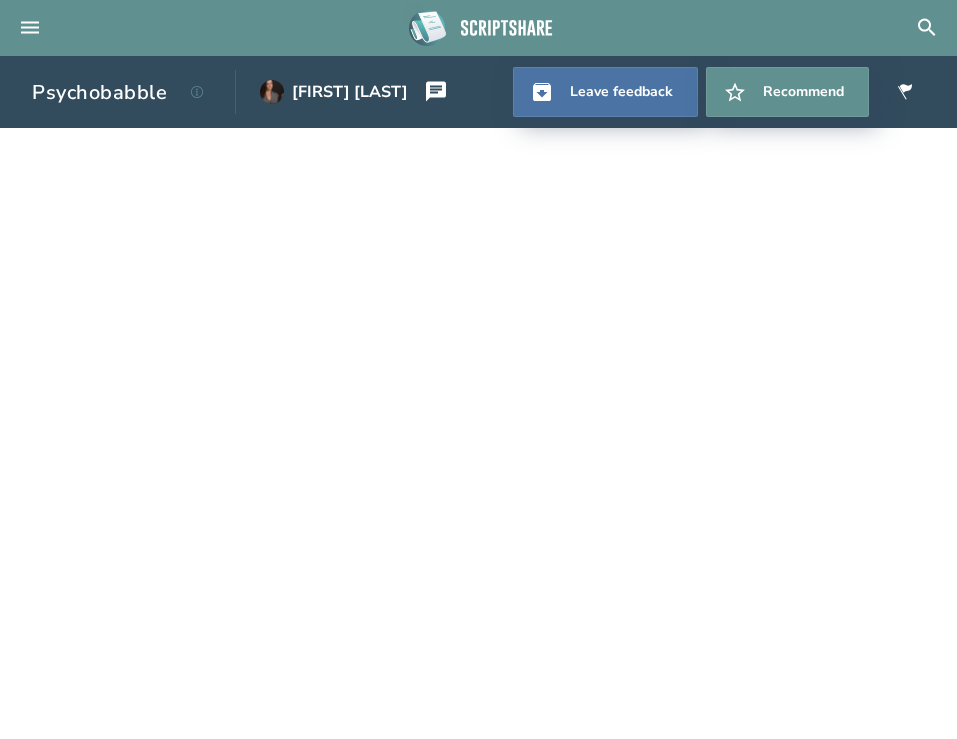 click on "Psychobabble" at bounding box center [99, 92] 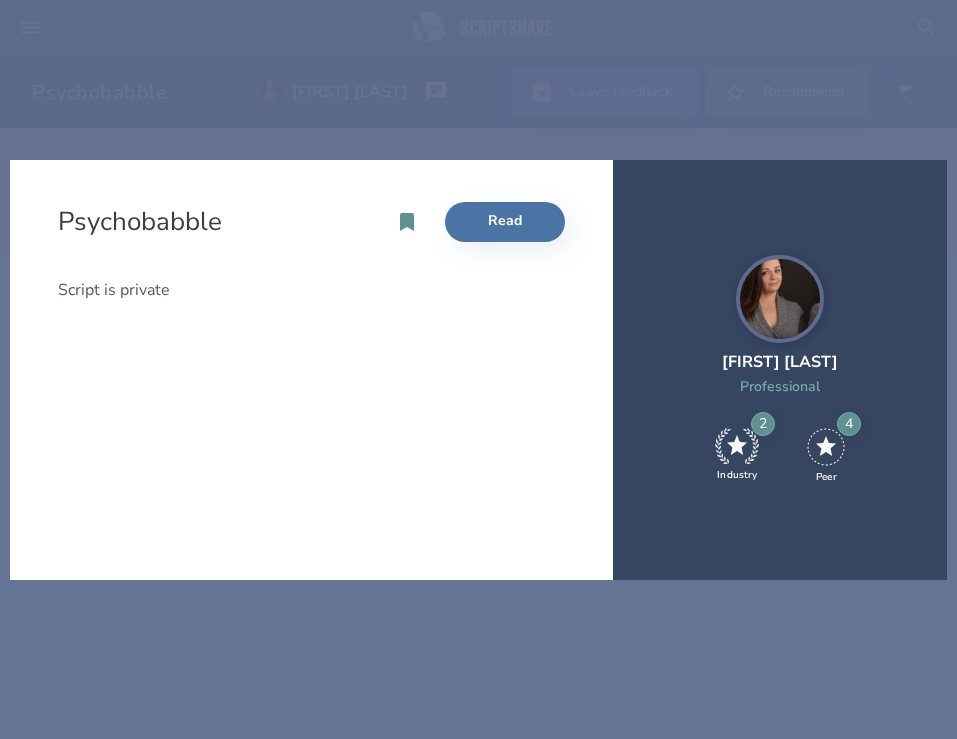 click on "Psychobabble Read Script is private Kaylah Cantu Professional 2 Industry 4 Peer" at bounding box center (478, 369) 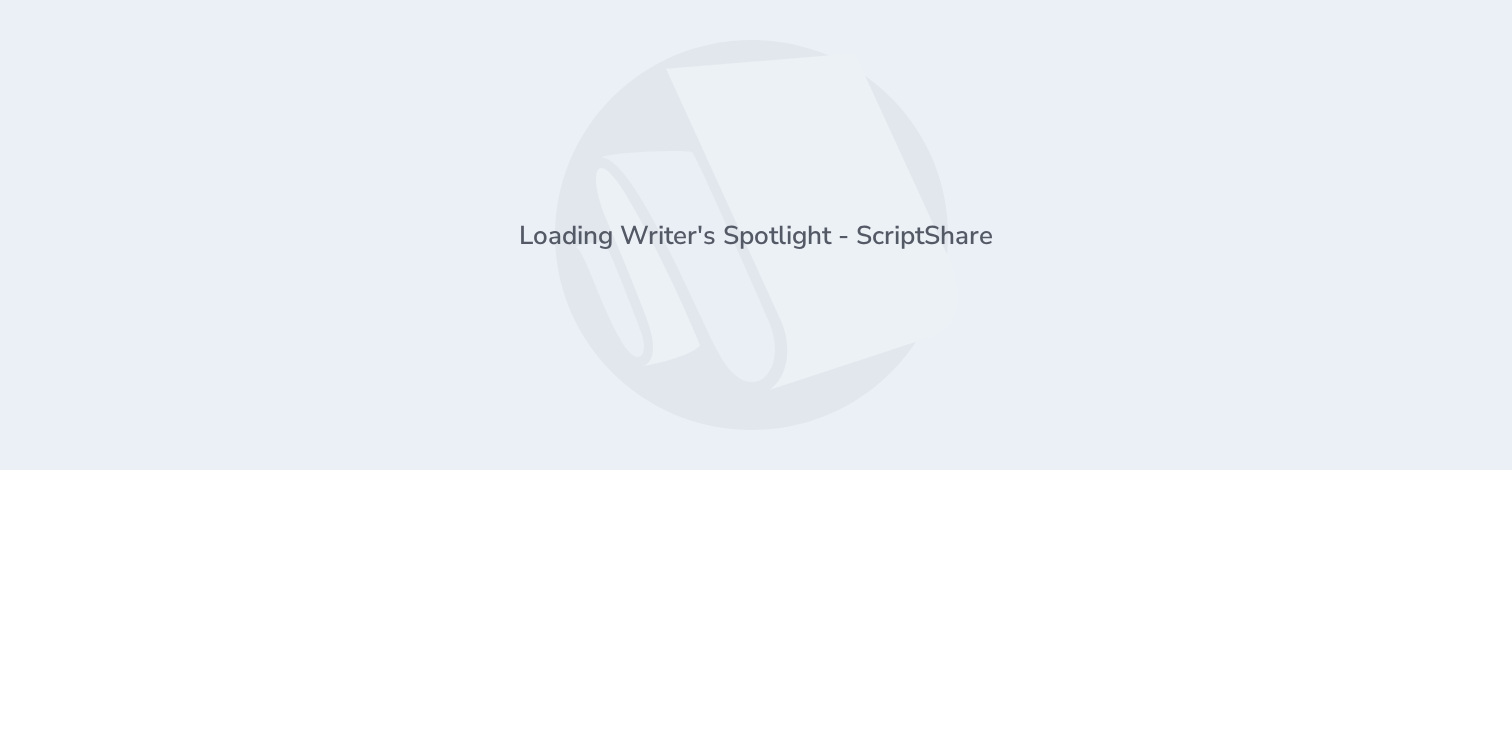 scroll, scrollTop: 0, scrollLeft: 0, axis: both 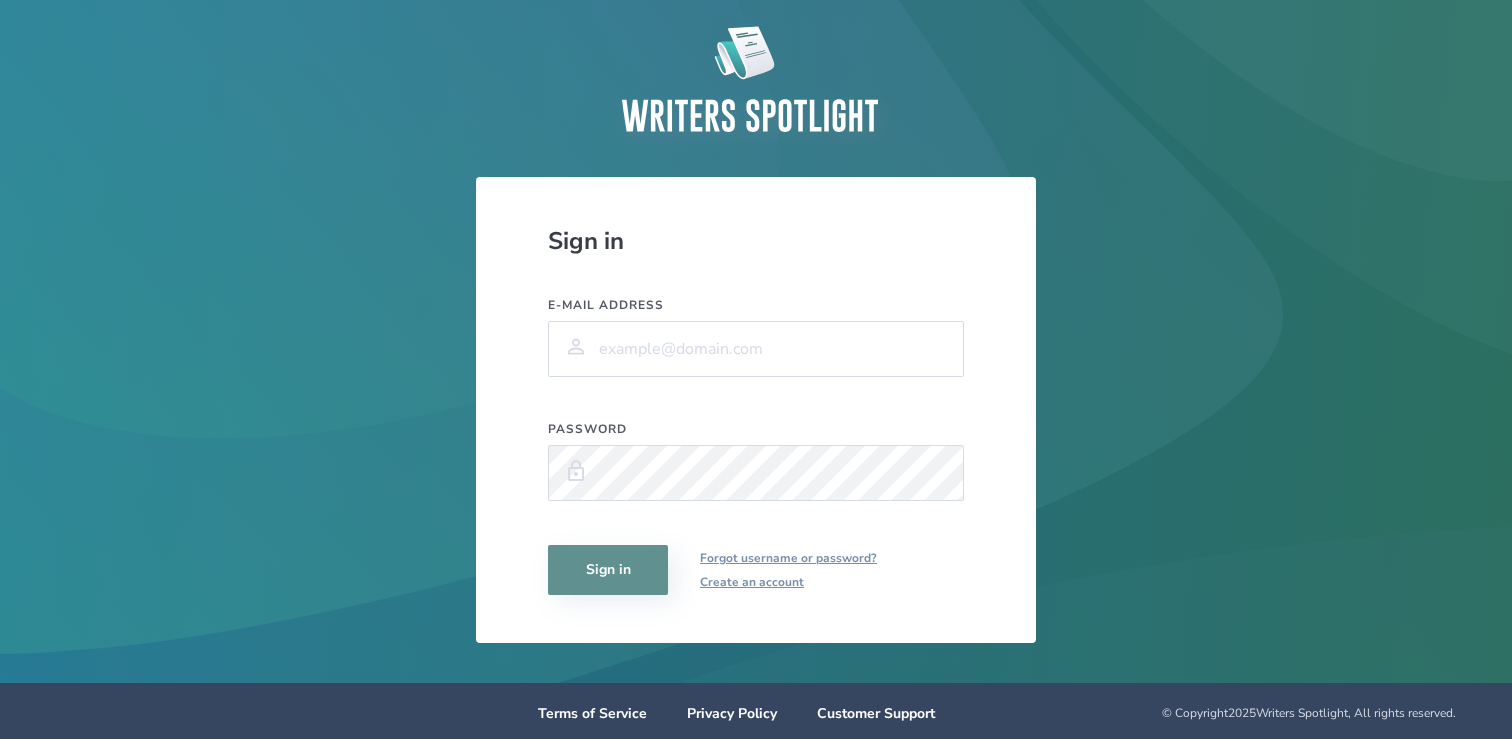 click on "Sign in E-mail address Password Sign in Forgot username or password? Create an account" at bounding box center (756, 341) 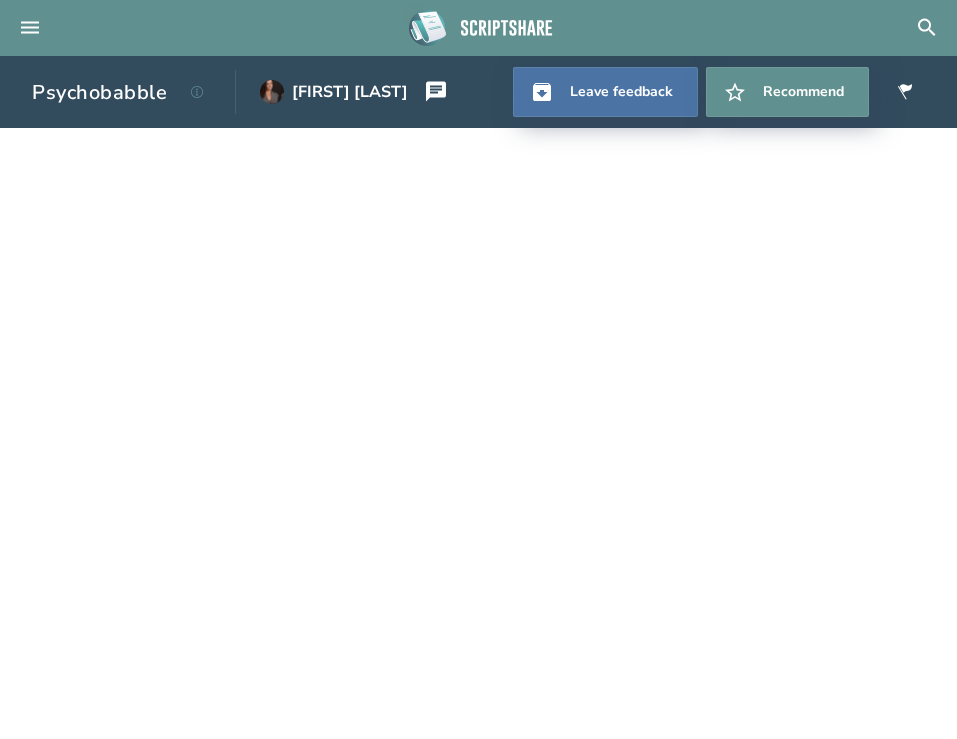 scroll, scrollTop: 0, scrollLeft: 0, axis: both 